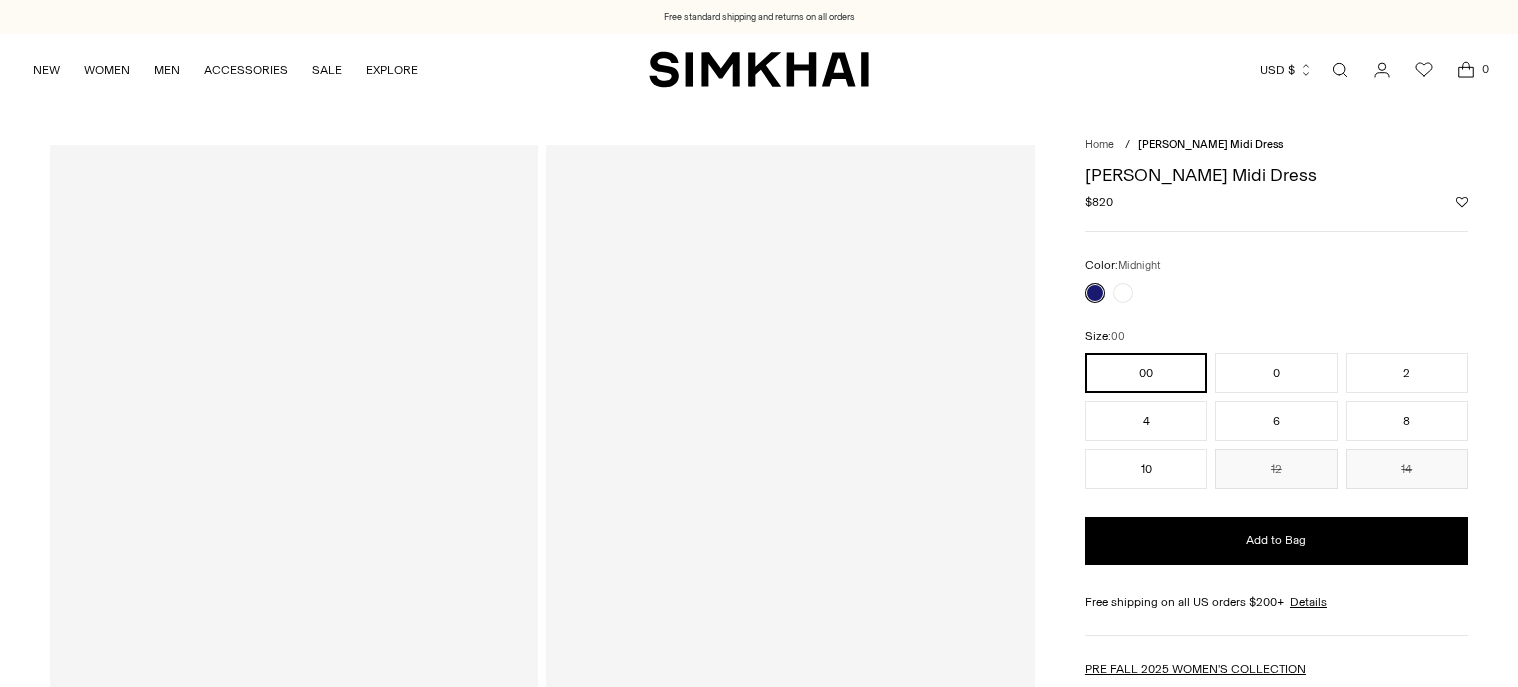 scroll, scrollTop: 0, scrollLeft: 0, axis: both 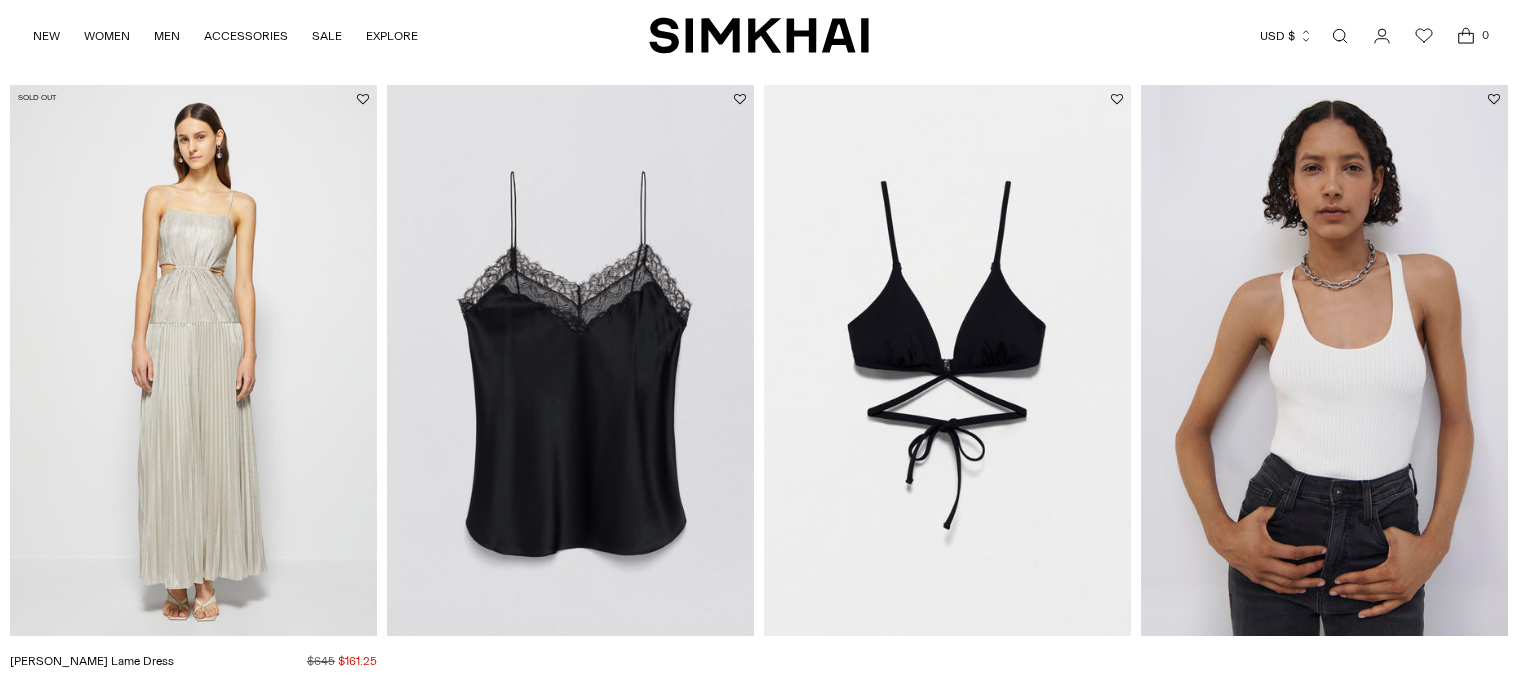 click at bounding box center (0, 0) 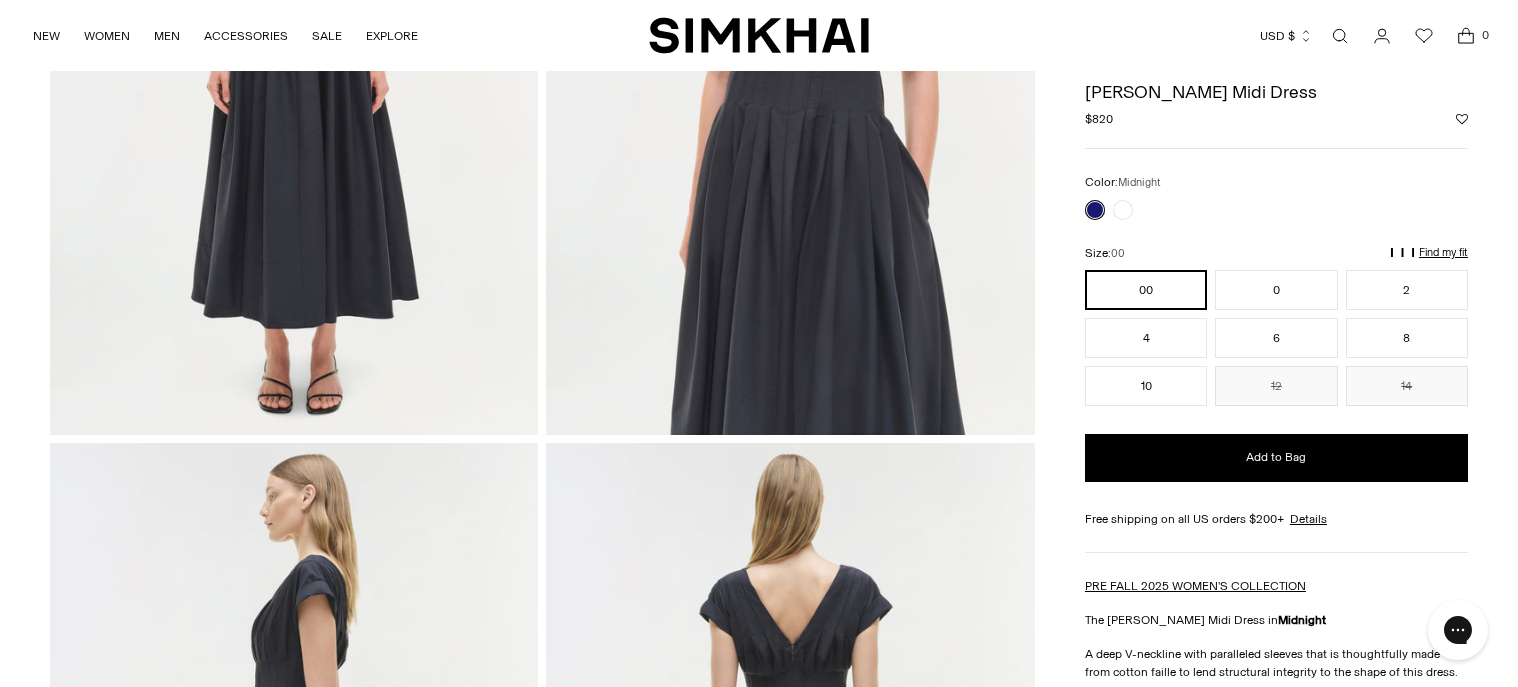 scroll, scrollTop: 386, scrollLeft: 0, axis: vertical 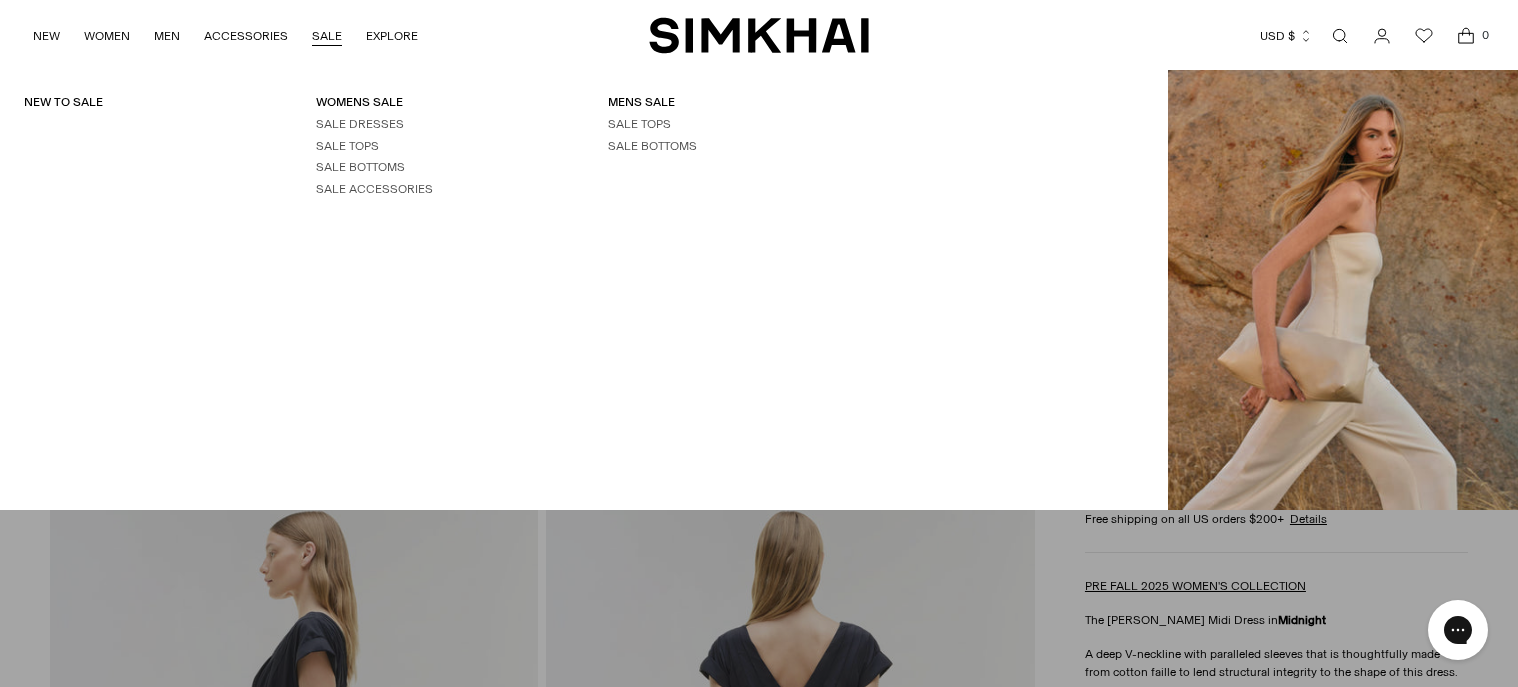 click on "SALE" at bounding box center [327, 36] 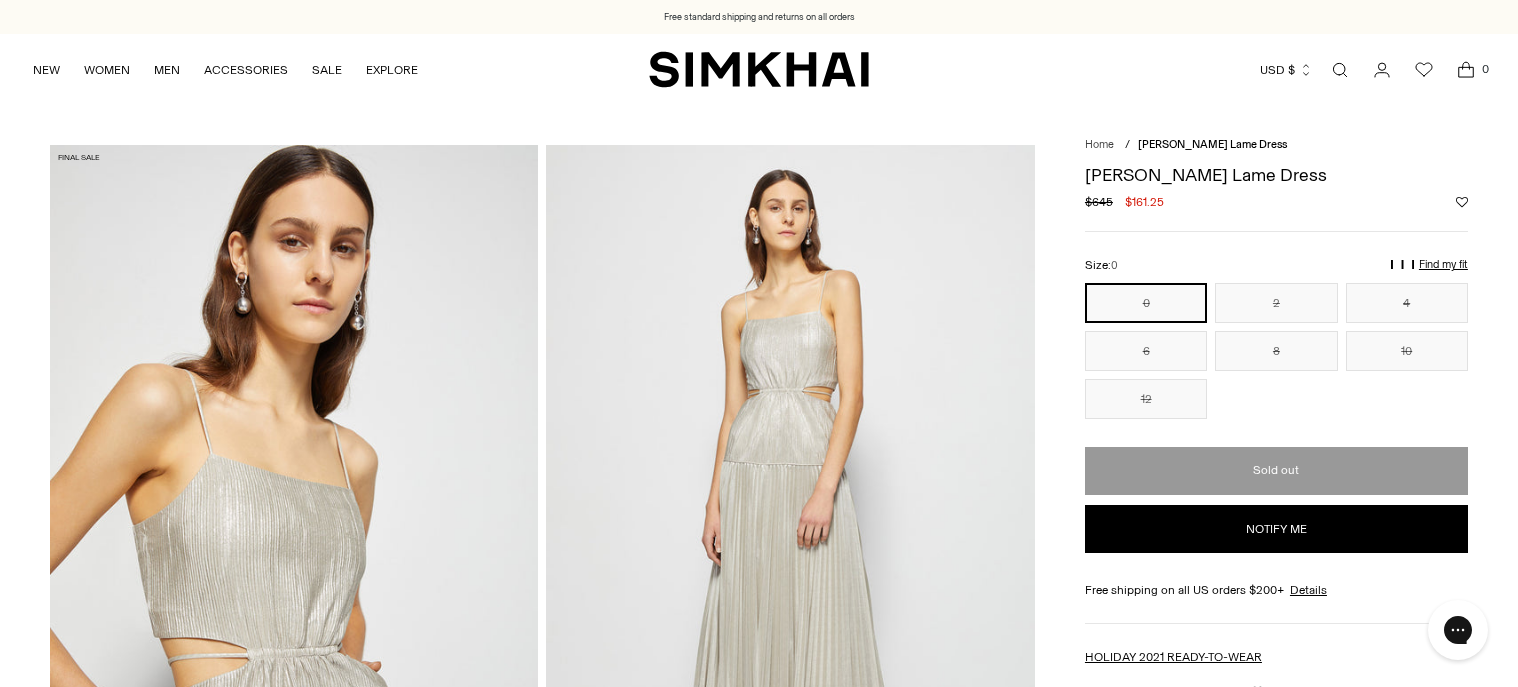scroll, scrollTop: 0, scrollLeft: 0, axis: both 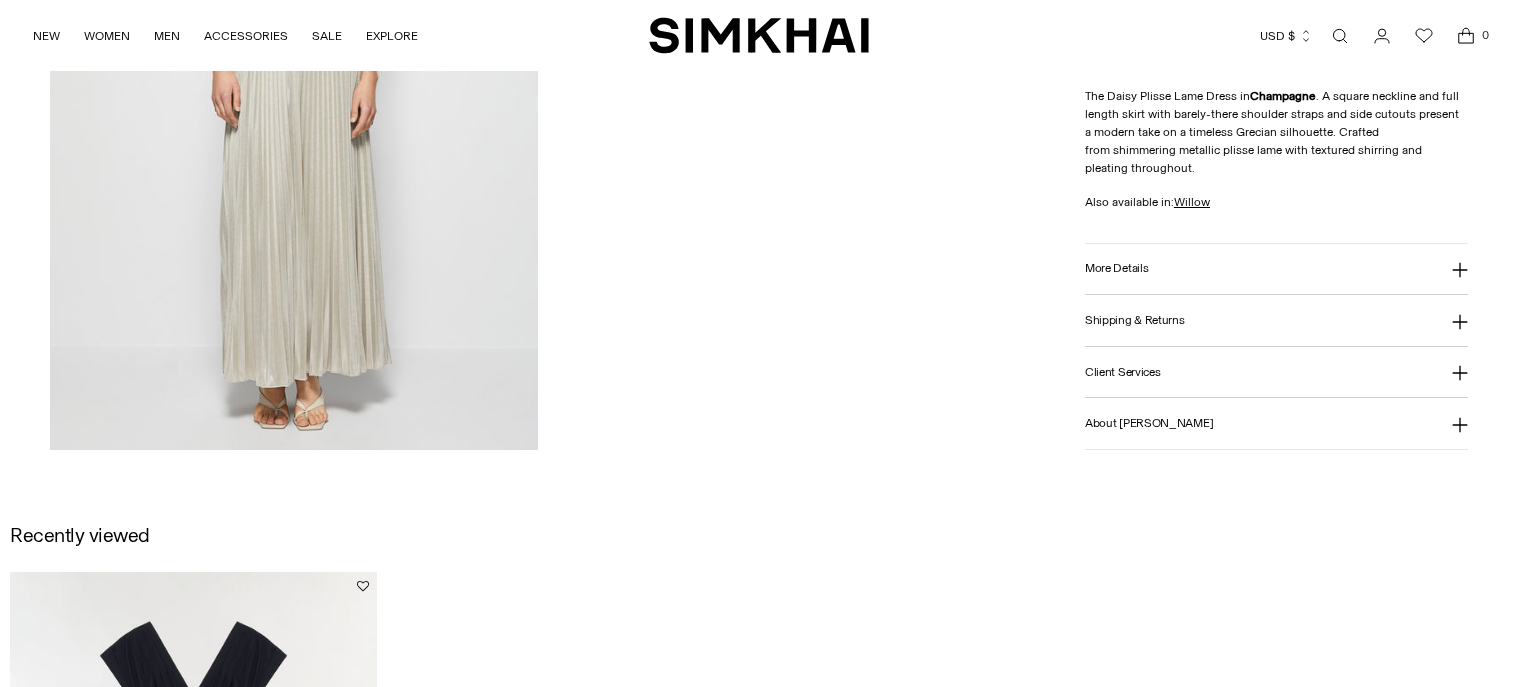 click 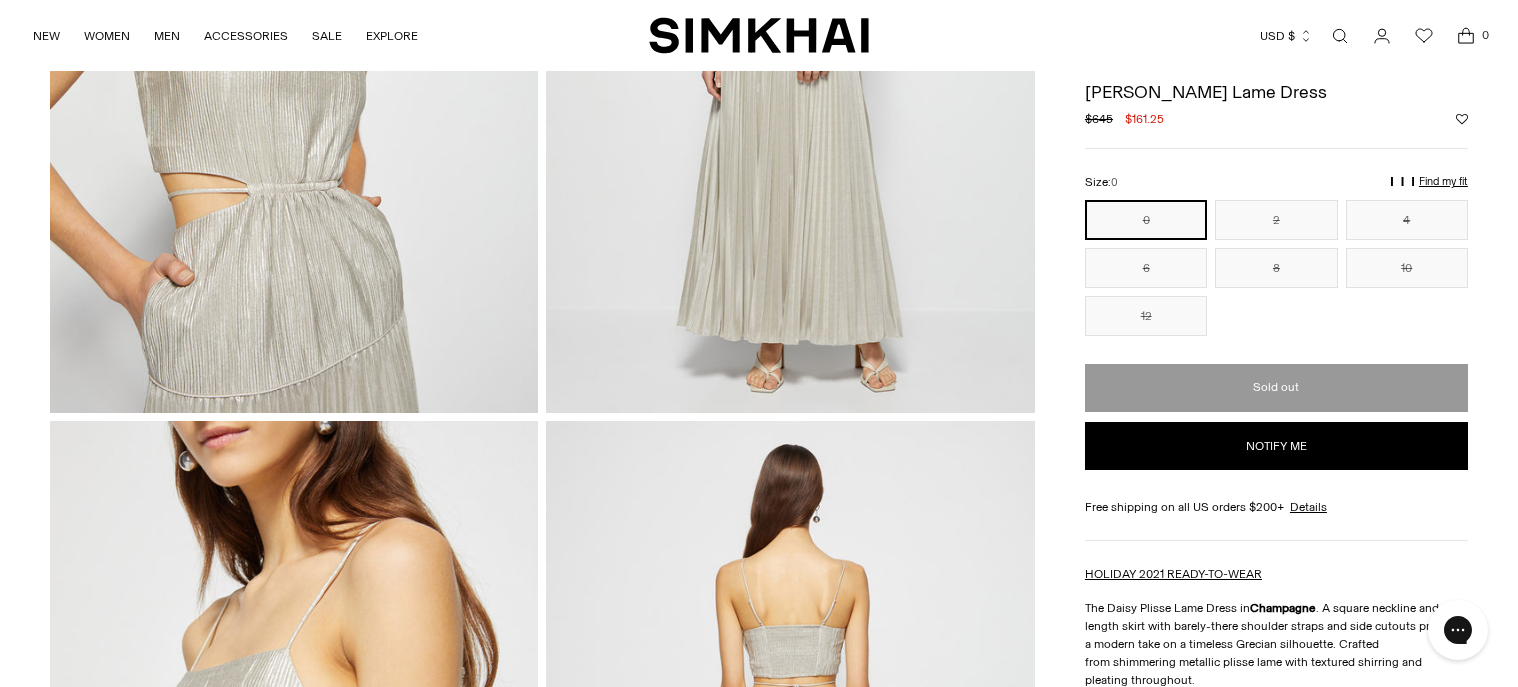 scroll, scrollTop: 461, scrollLeft: 0, axis: vertical 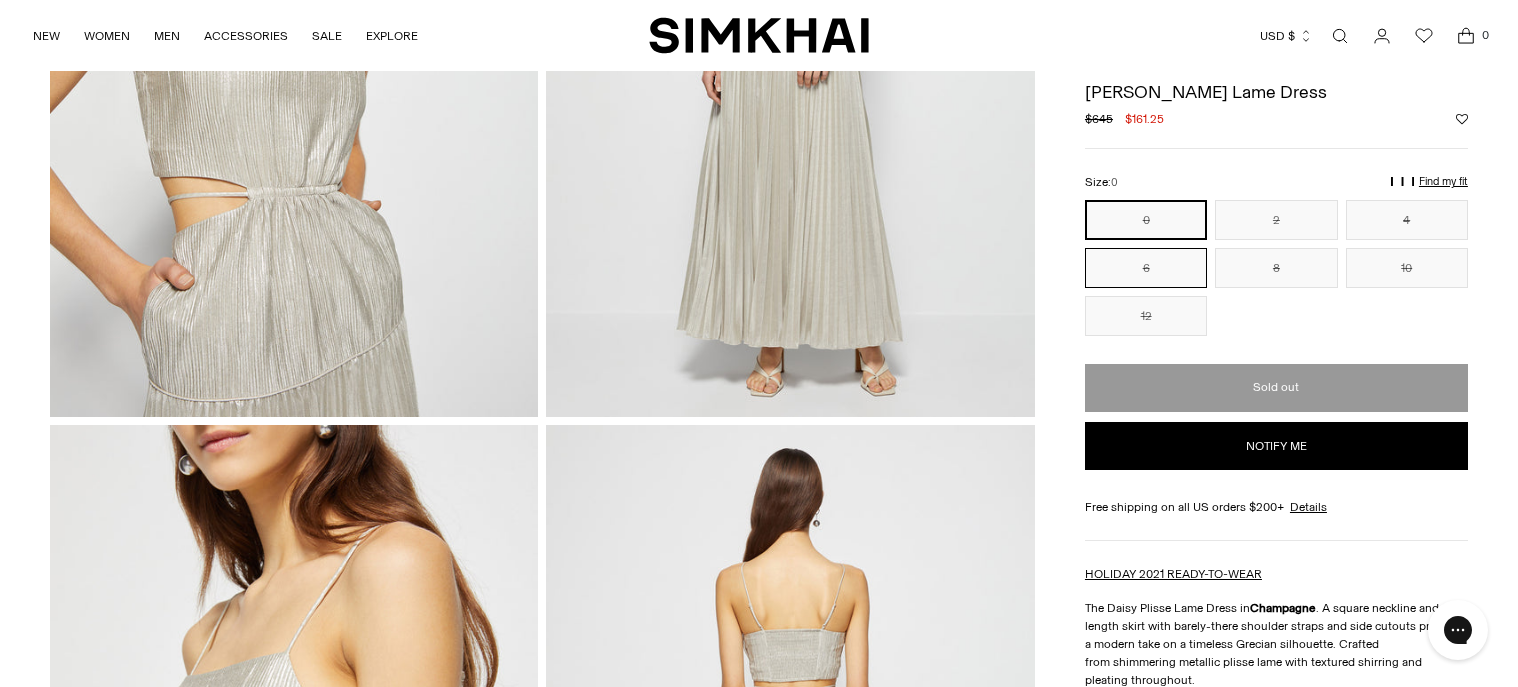 click on "6" at bounding box center (1146, 268) 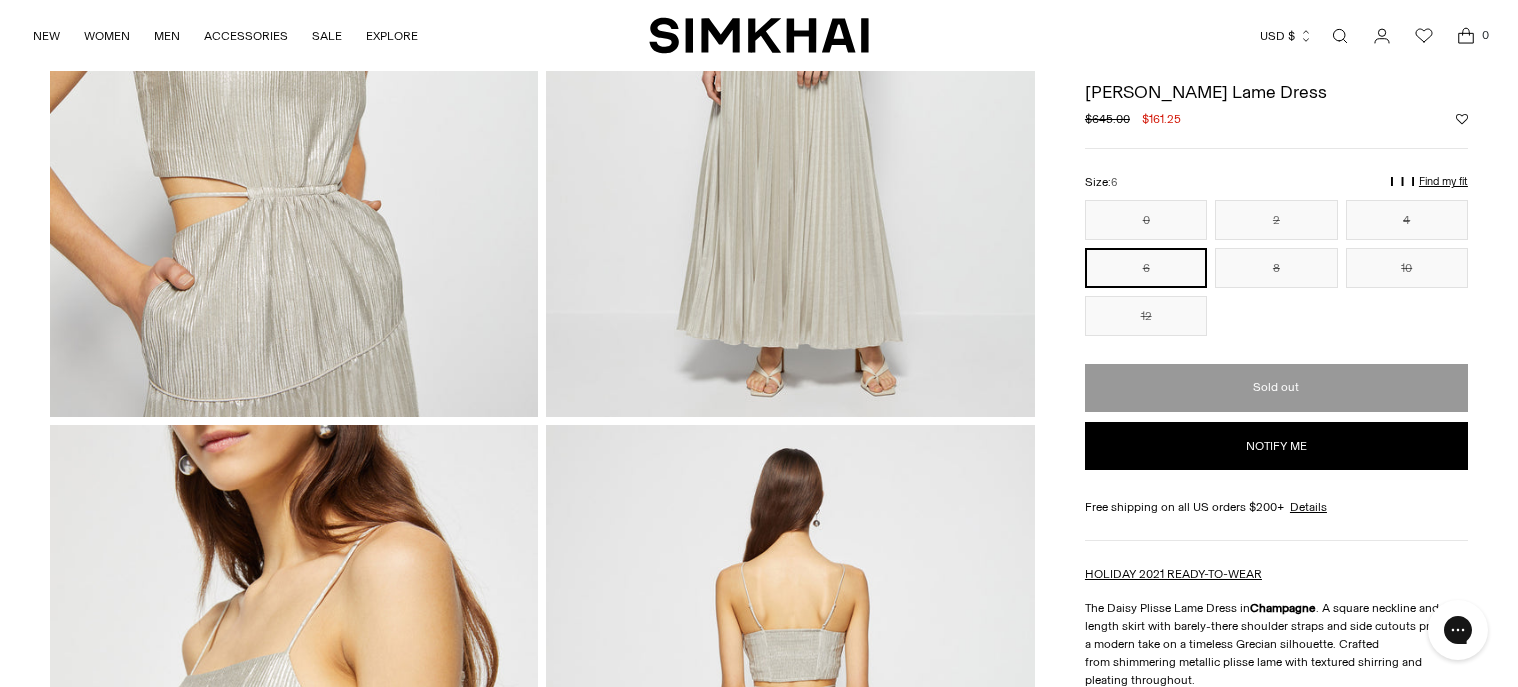 click on "Notify me" at bounding box center [1276, 446] 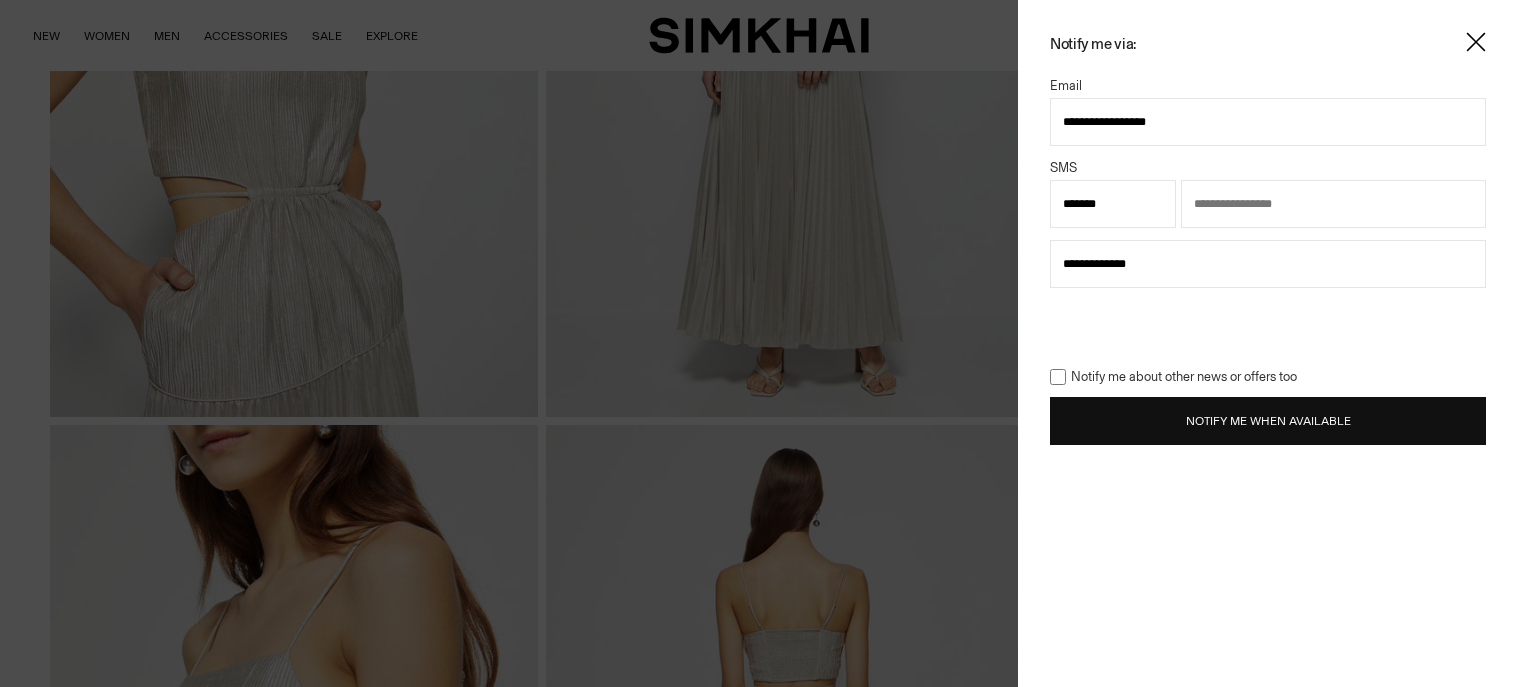 type on "**********" 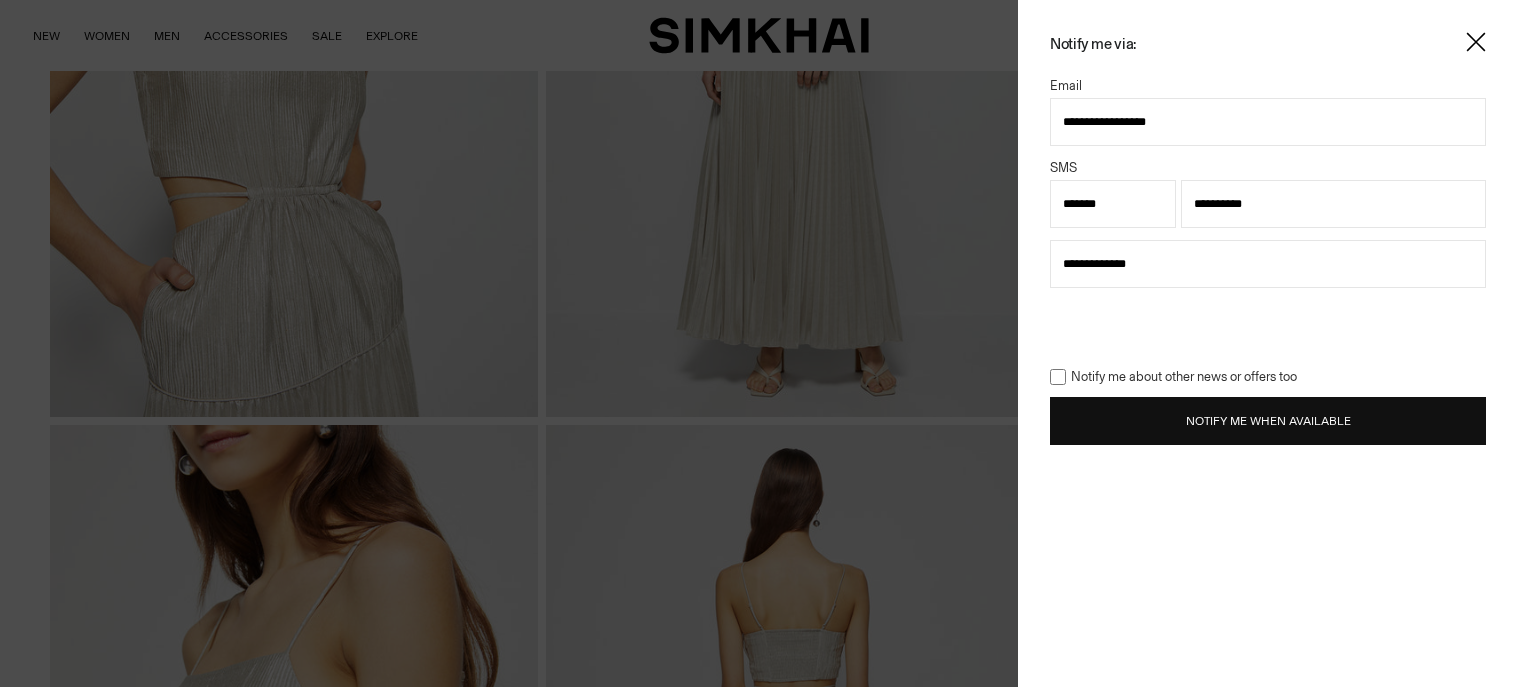 type on "**********" 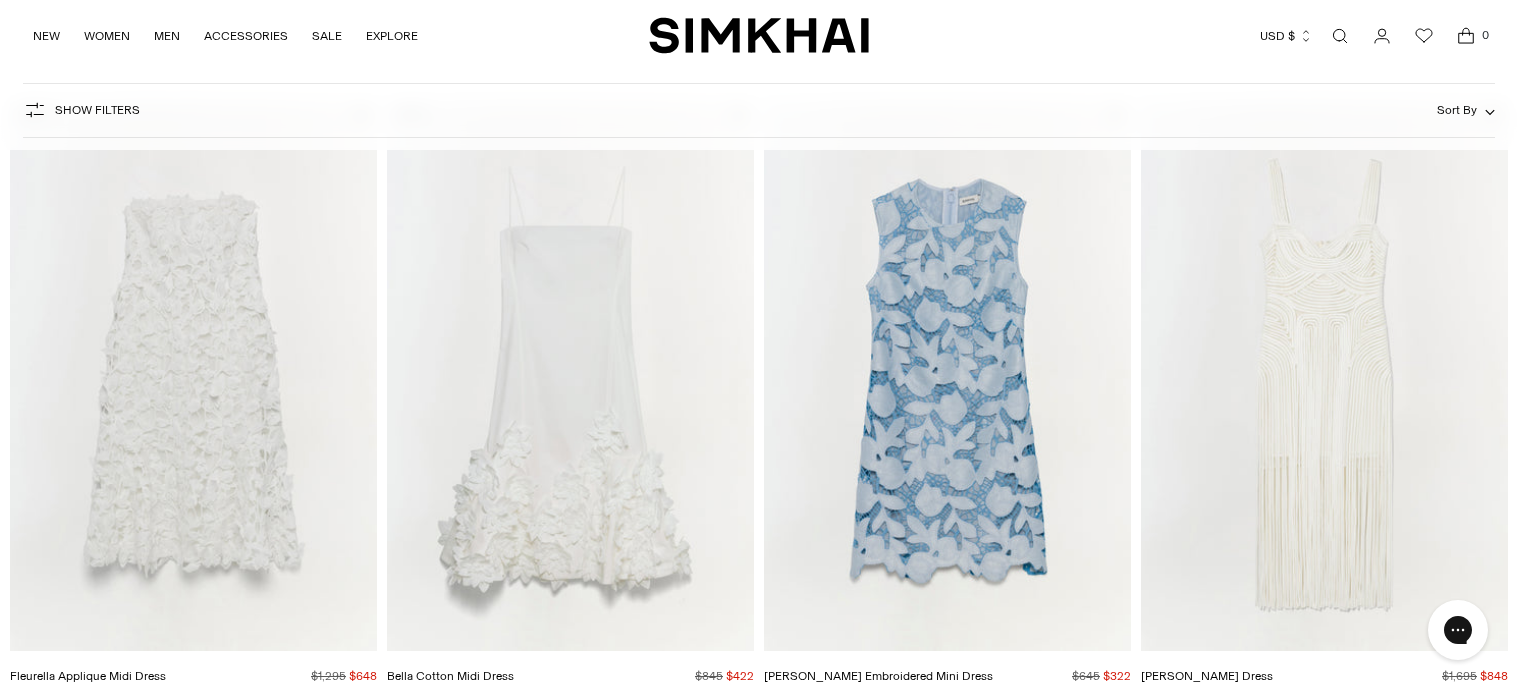 scroll, scrollTop: 203, scrollLeft: 0, axis: vertical 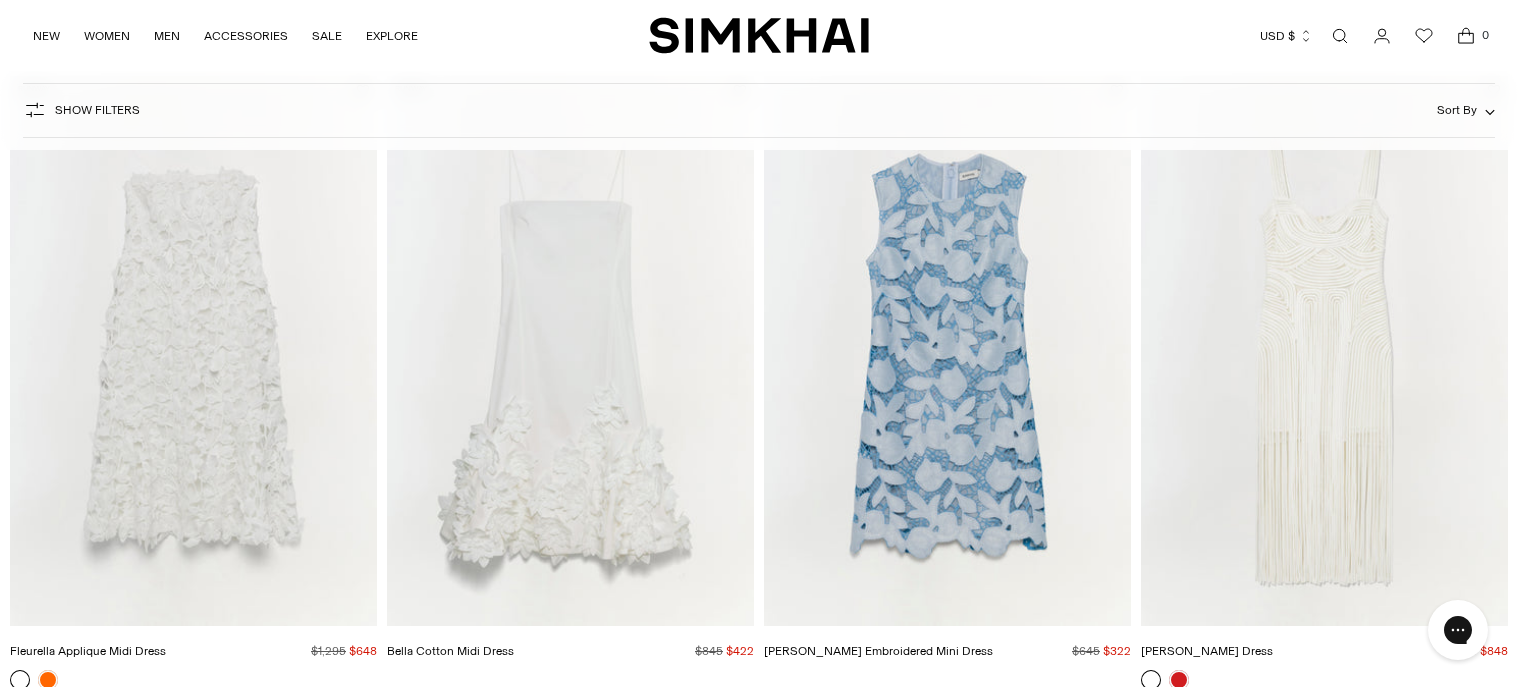 click at bounding box center [0, 0] 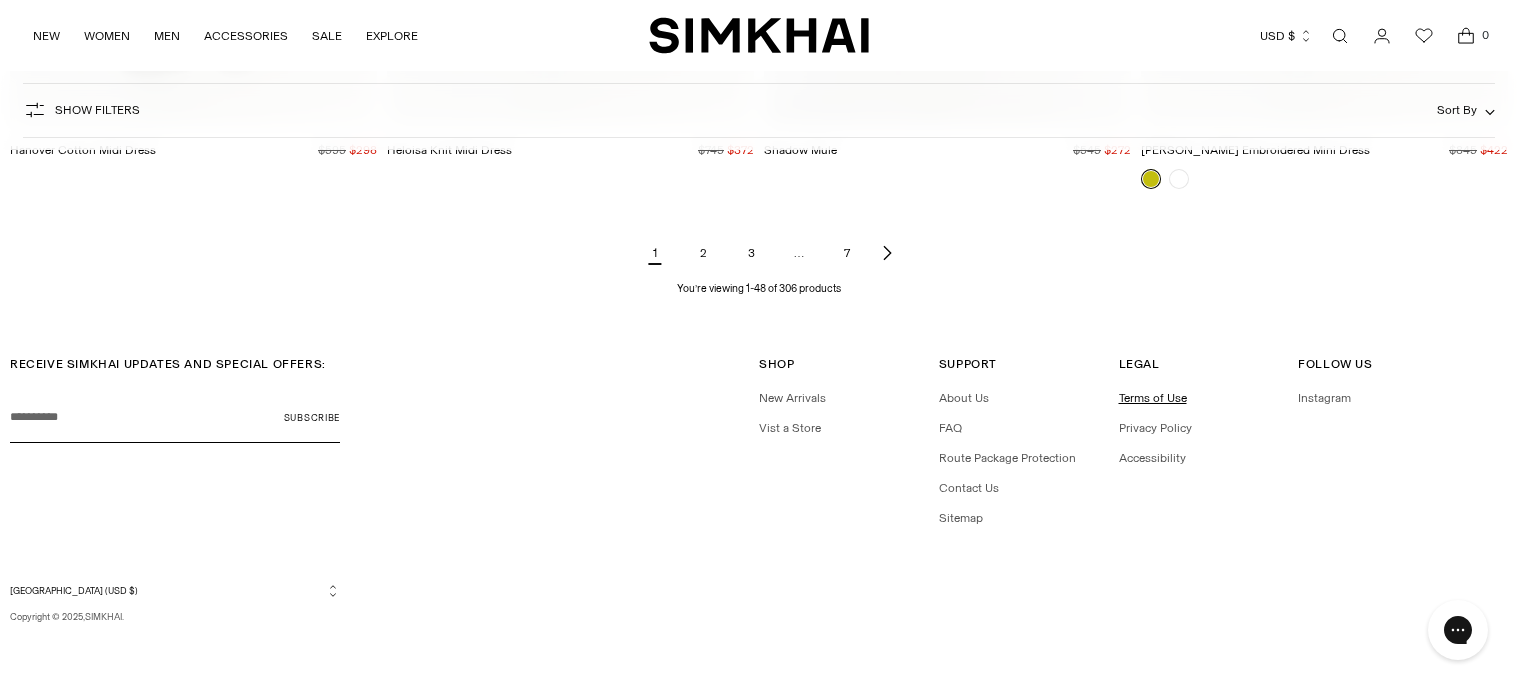 scroll, scrollTop: 7854, scrollLeft: 0, axis: vertical 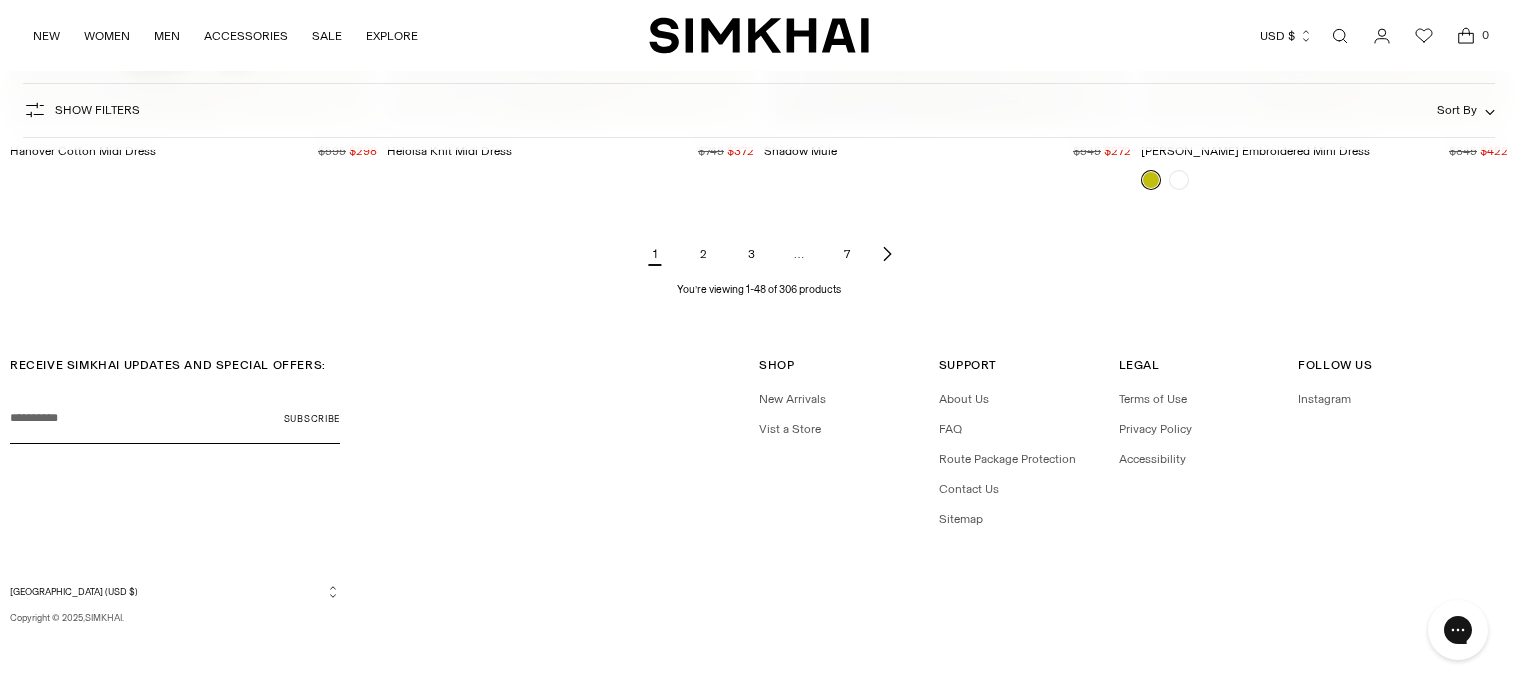click on "2" at bounding box center (703, 254) 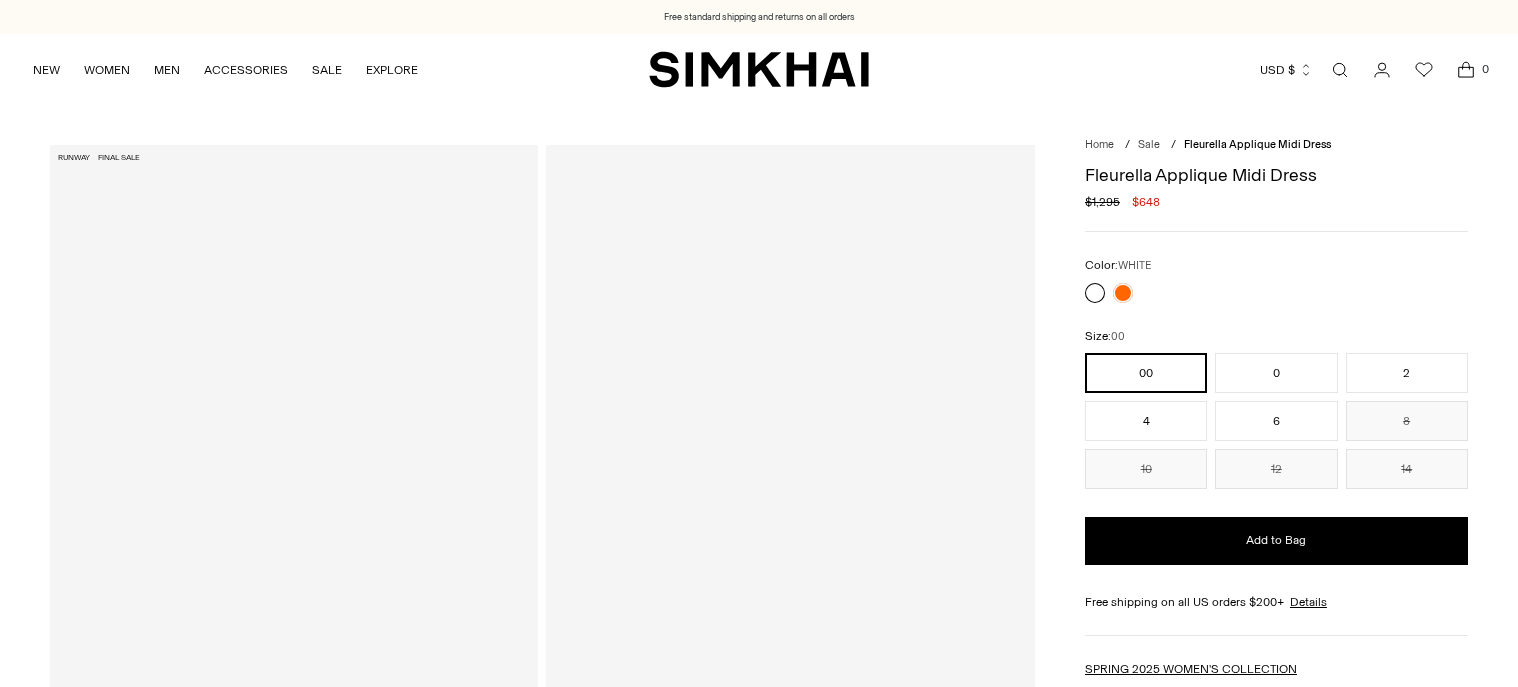 scroll, scrollTop: 0, scrollLeft: 0, axis: both 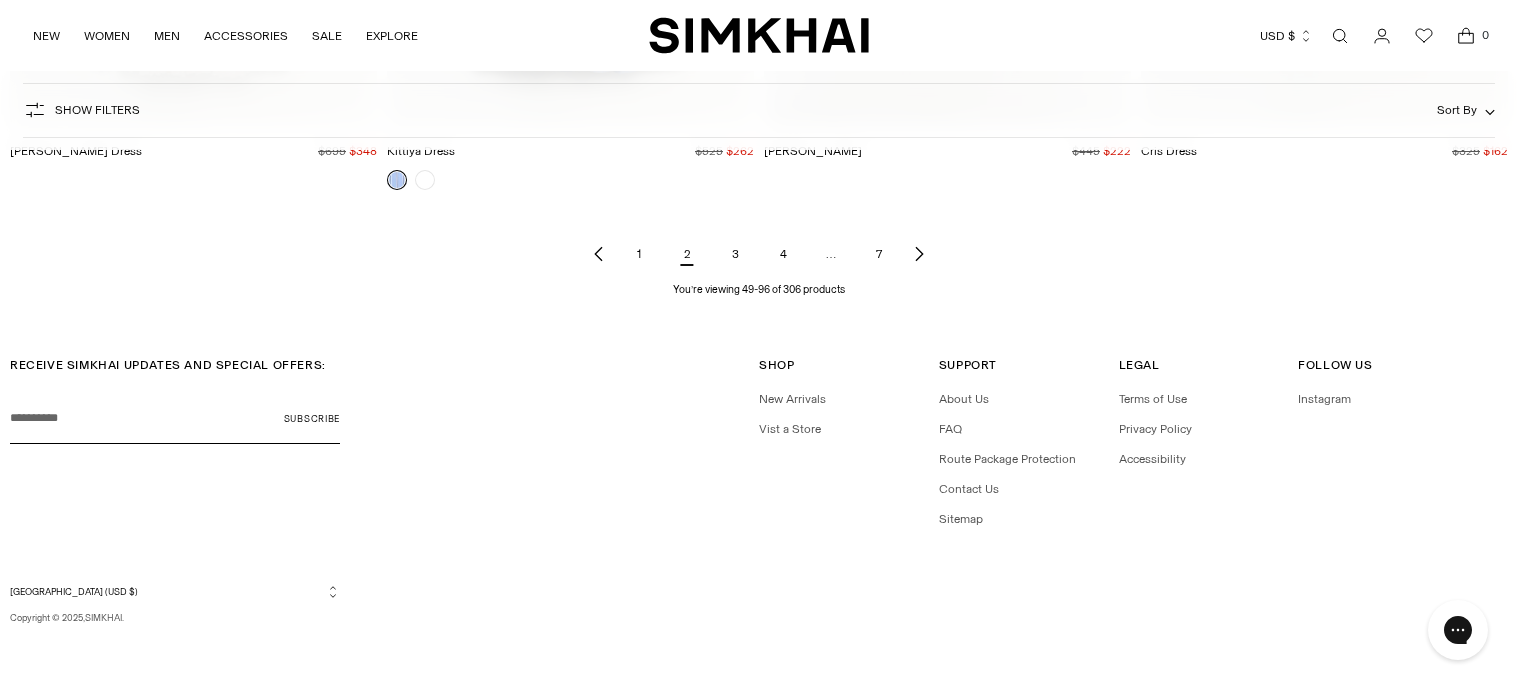 click on "3" at bounding box center [735, 254] 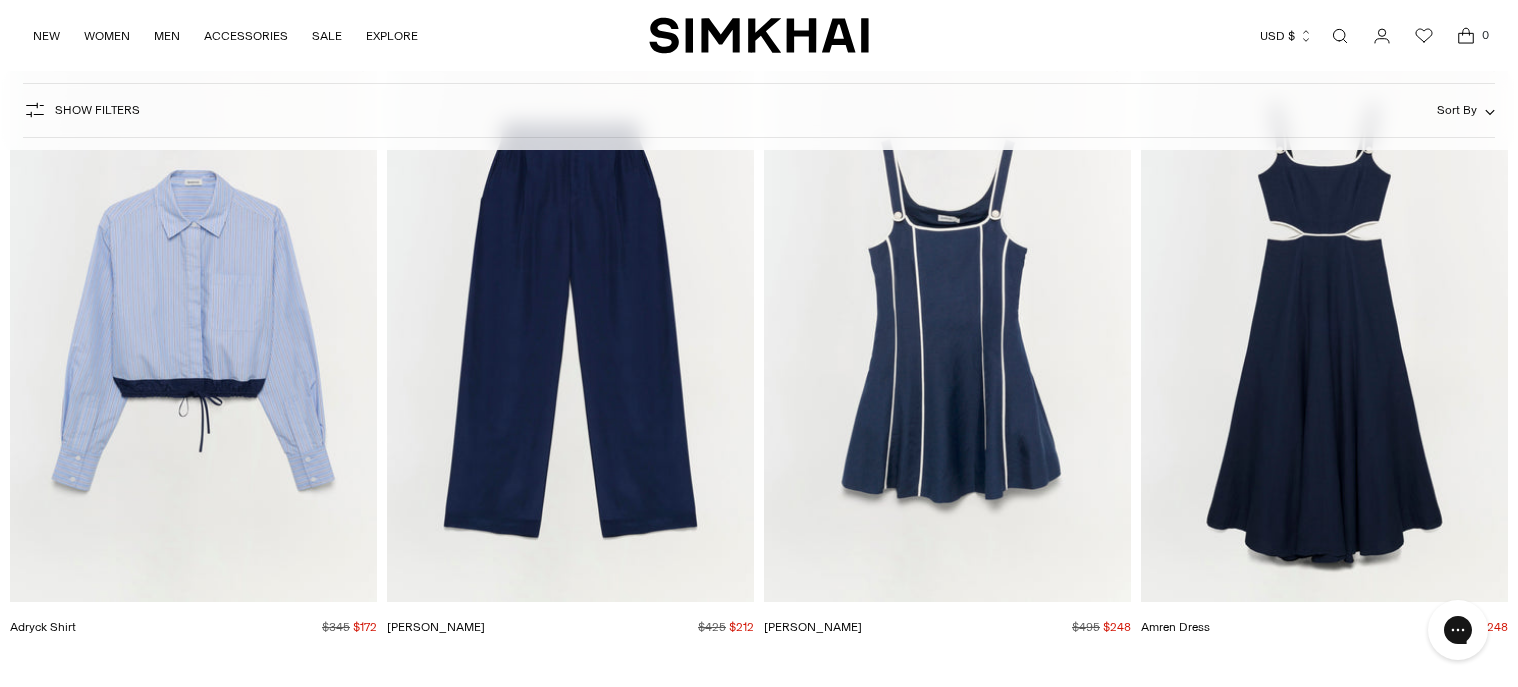 scroll, scrollTop: 0, scrollLeft: 0, axis: both 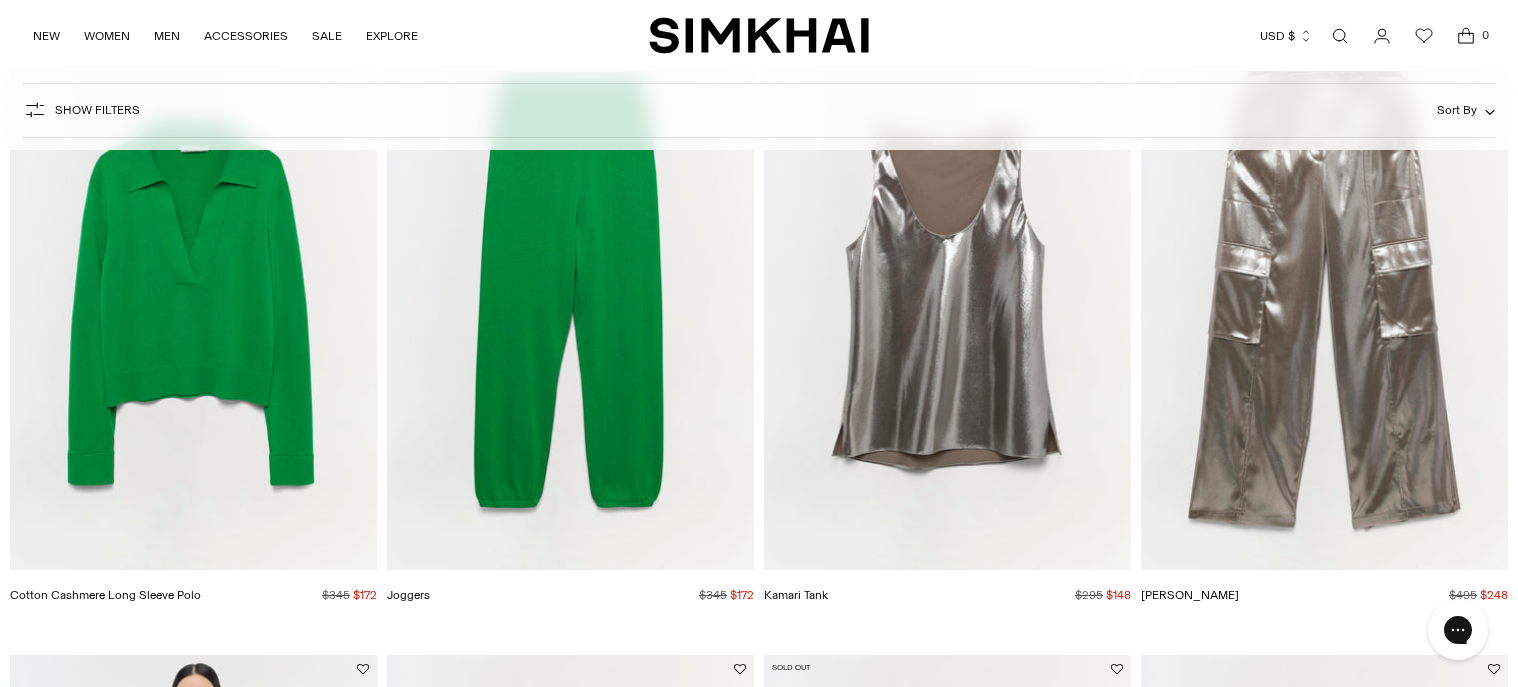 click at bounding box center (0, 0) 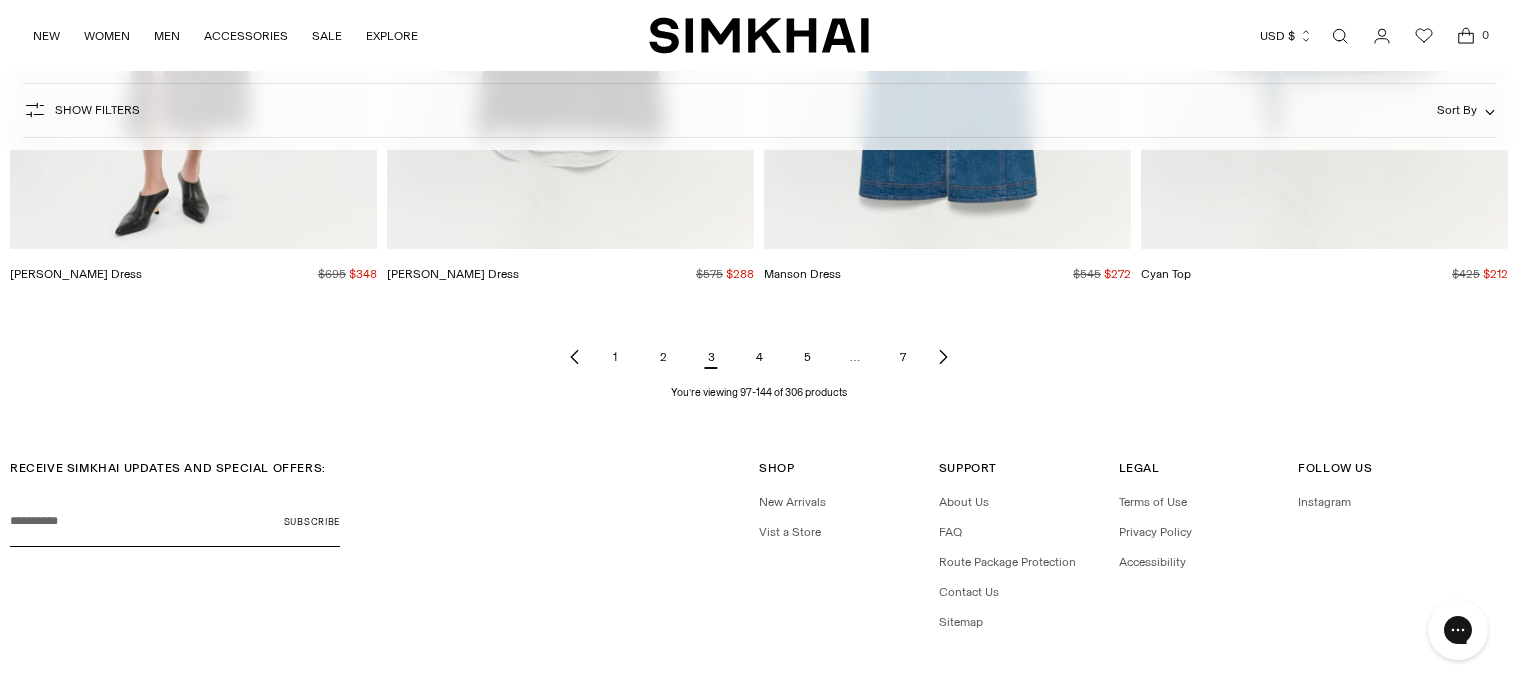 scroll, scrollTop: 7695, scrollLeft: 0, axis: vertical 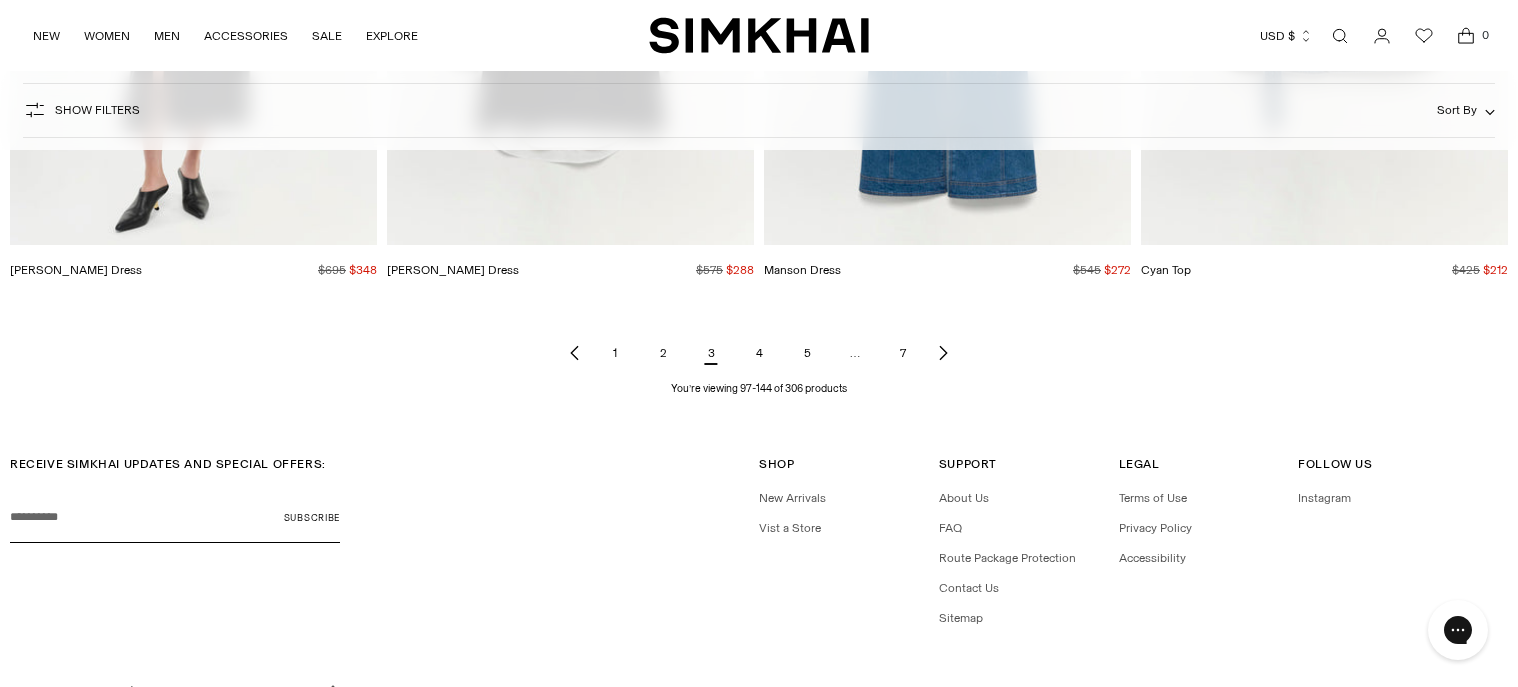 click on "4" at bounding box center (759, 353) 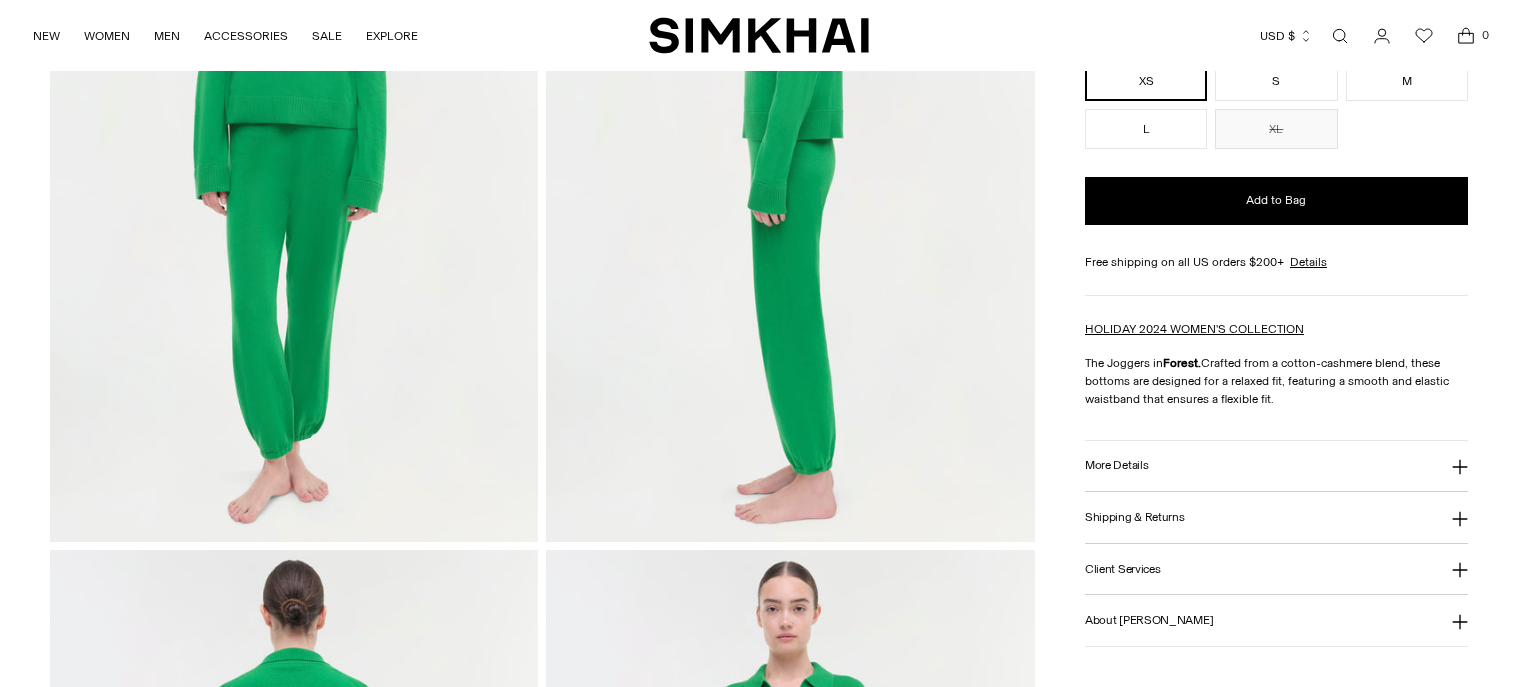 scroll, scrollTop: 506, scrollLeft: 0, axis: vertical 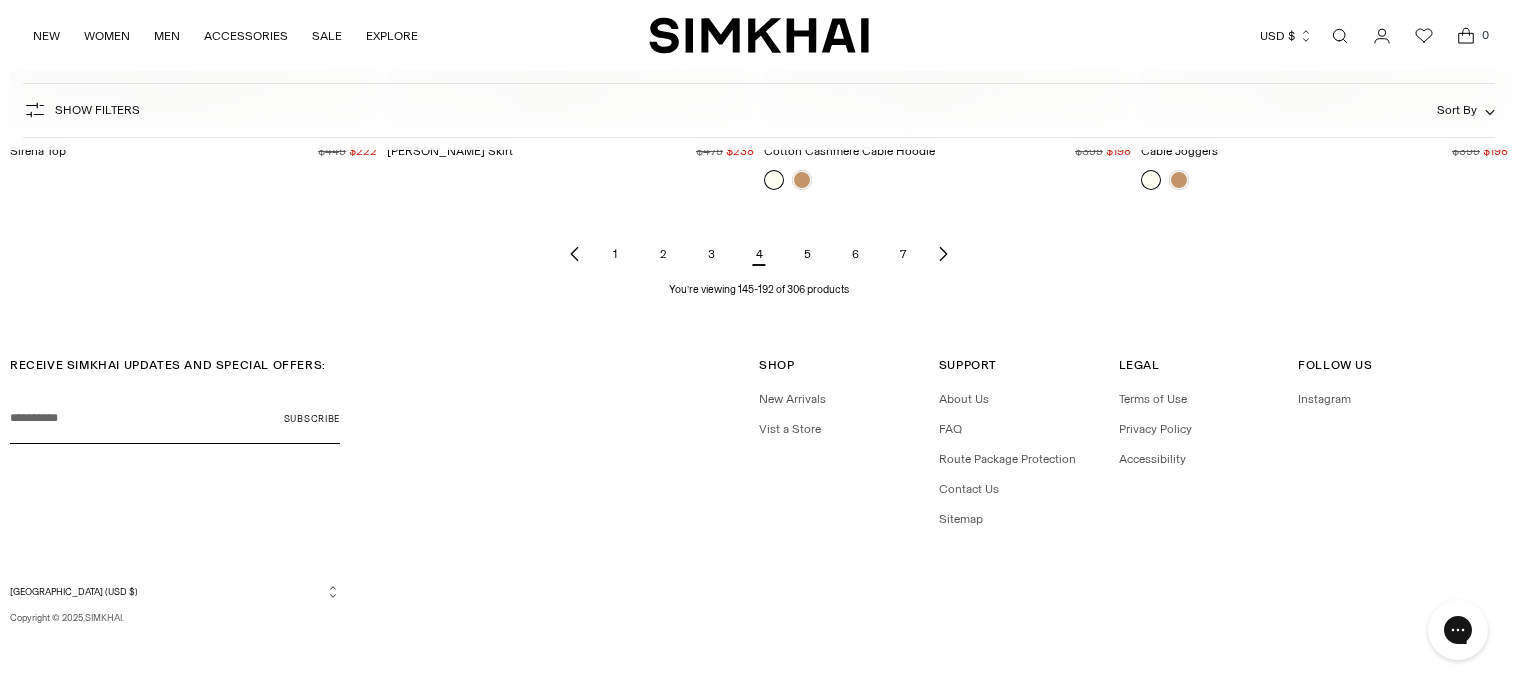 click on "5" at bounding box center (807, 254) 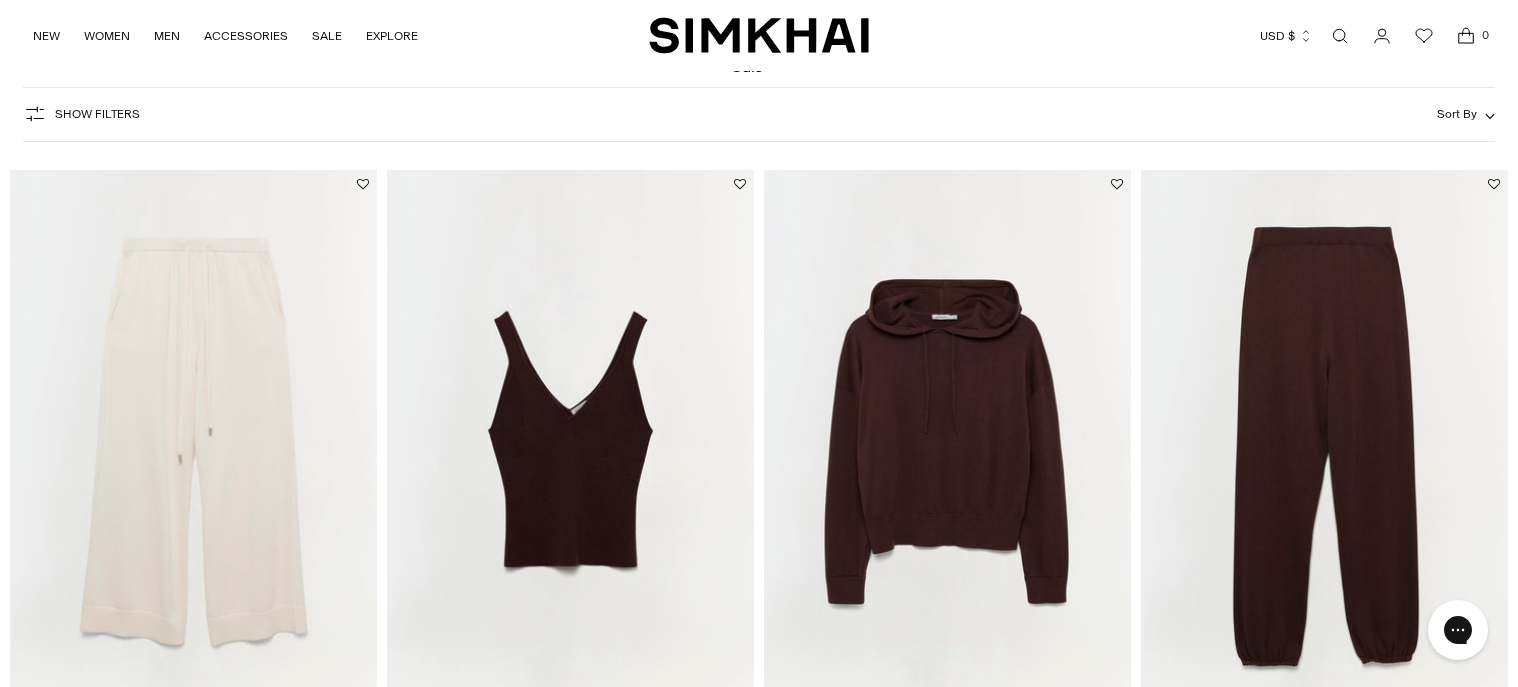 scroll, scrollTop: 0, scrollLeft: 0, axis: both 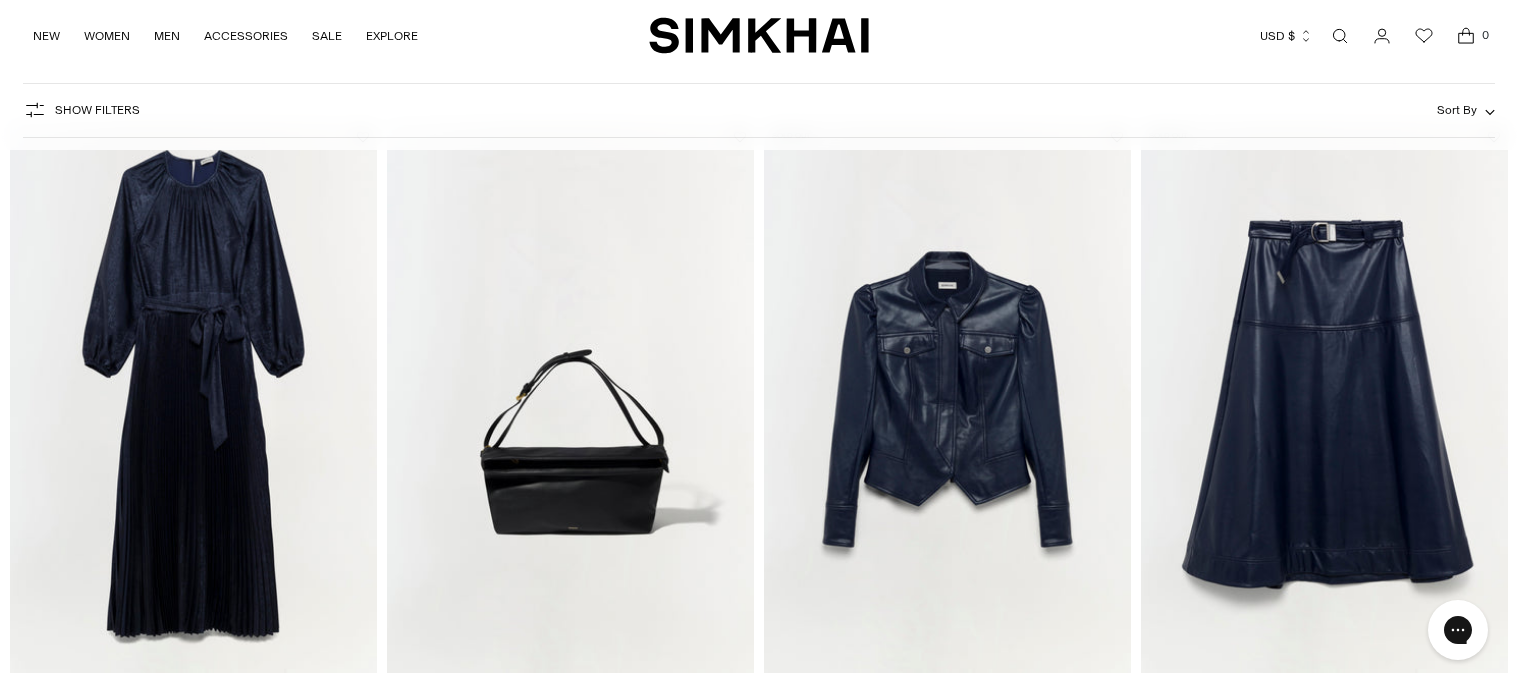 click at bounding box center (0, 0) 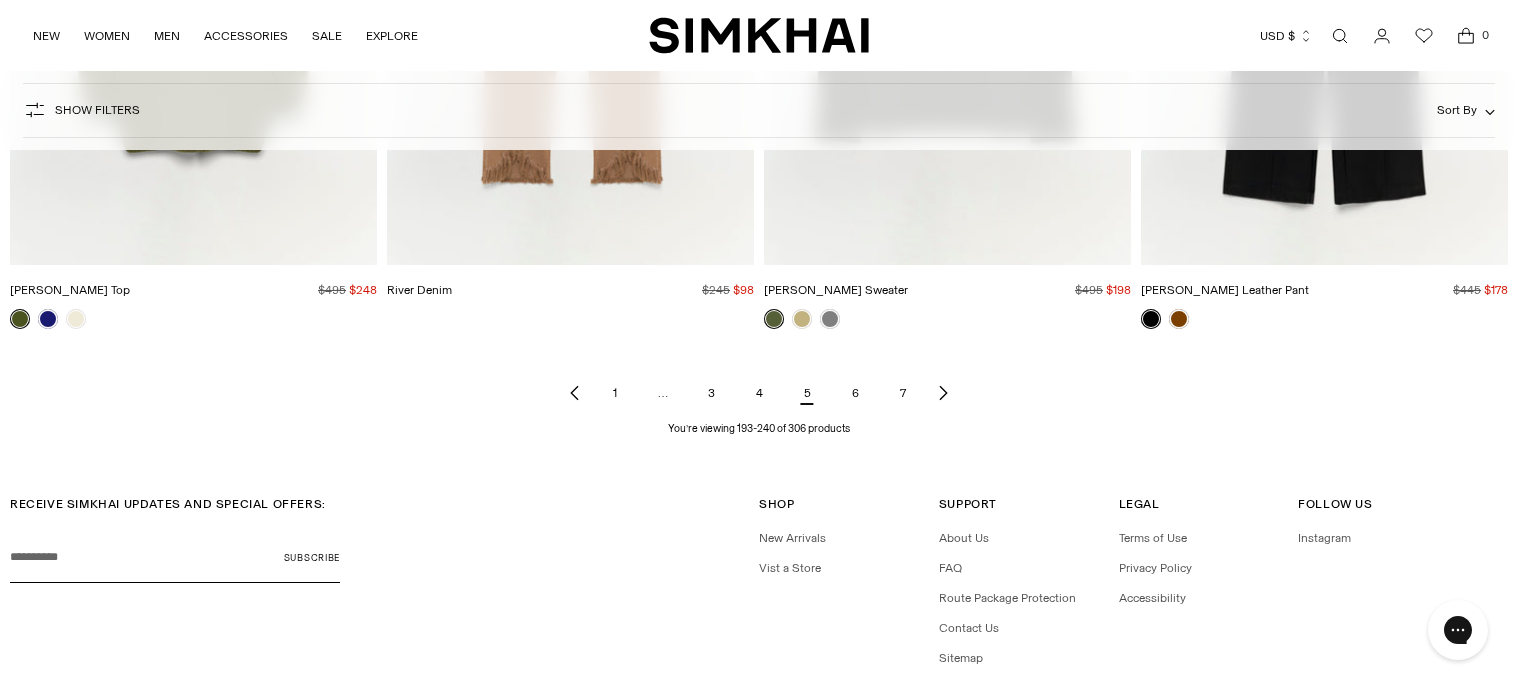 scroll, scrollTop: 7619, scrollLeft: 0, axis: vertical 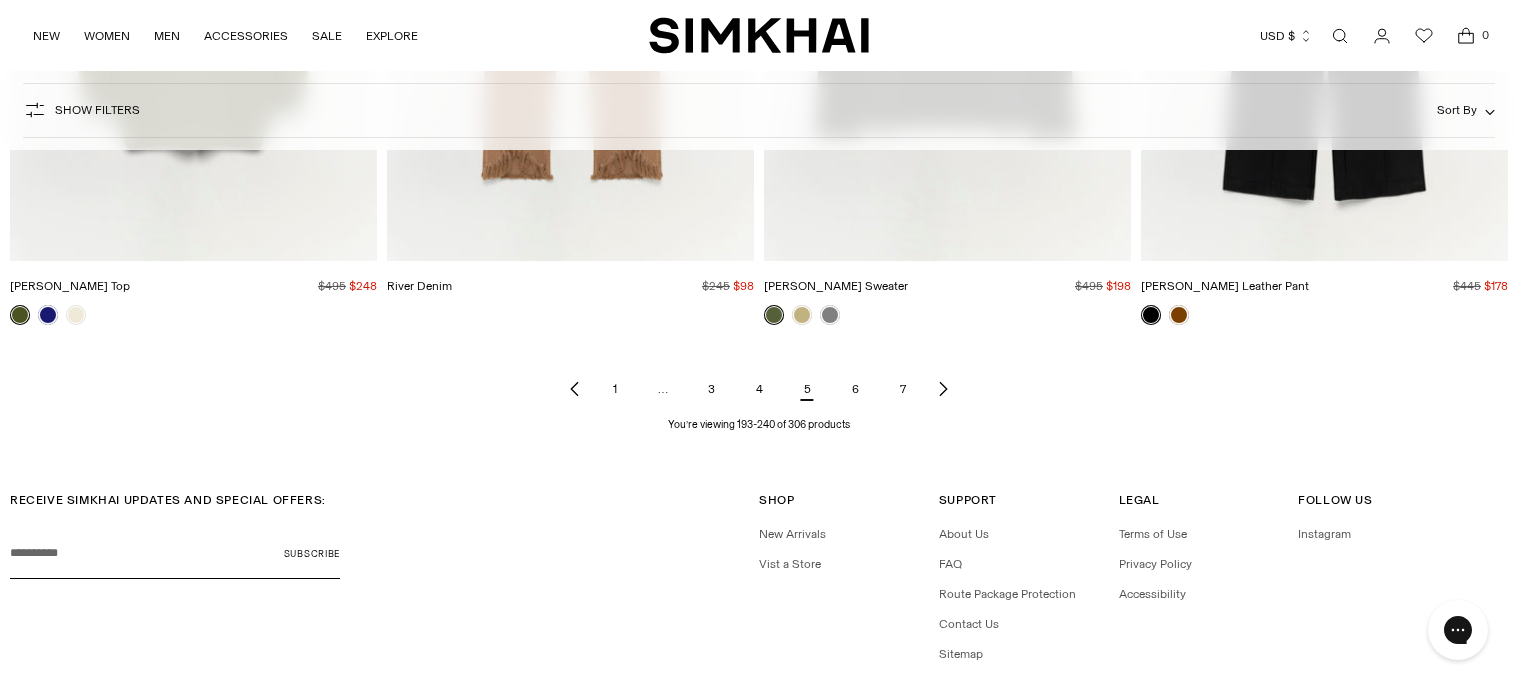 click on "6" at bounding box center [855, 389] 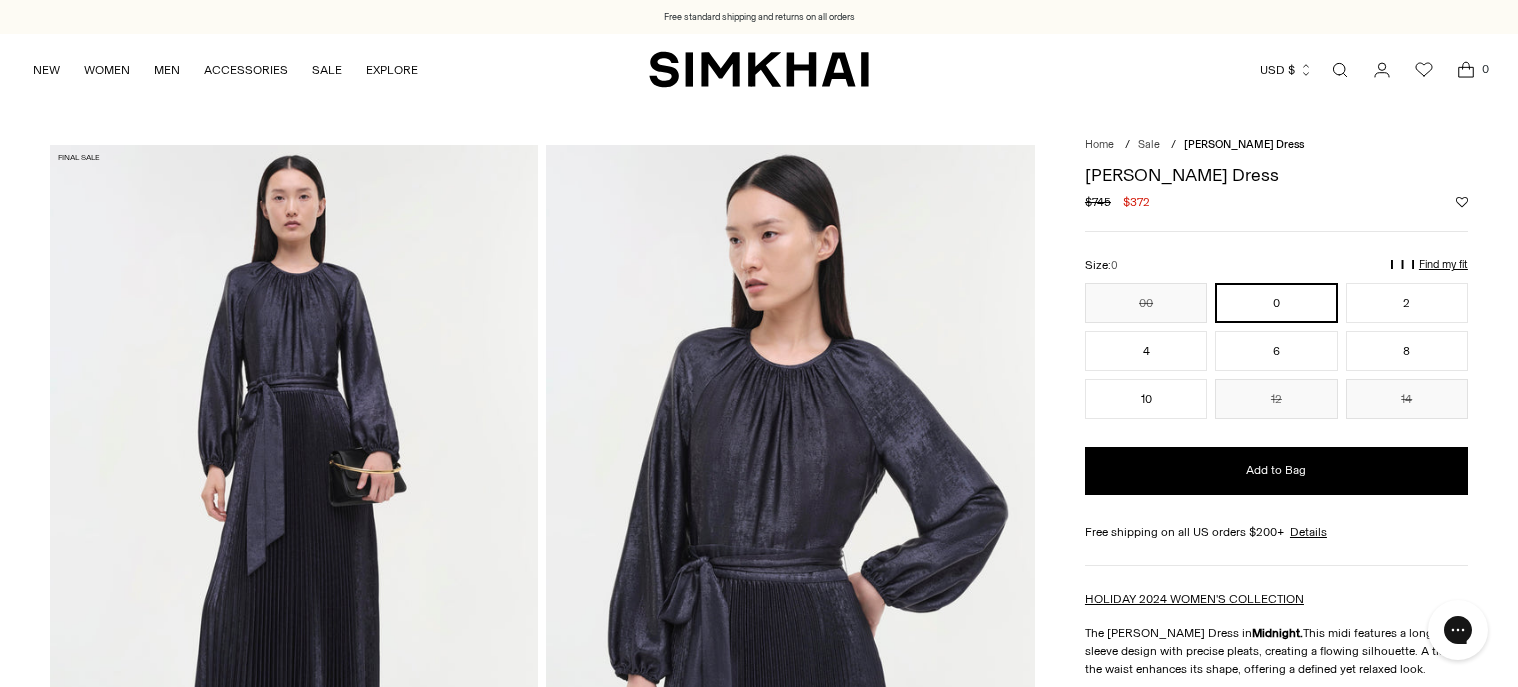 scroll, scrollTop: 0, scrollLeft: 0, axis: both 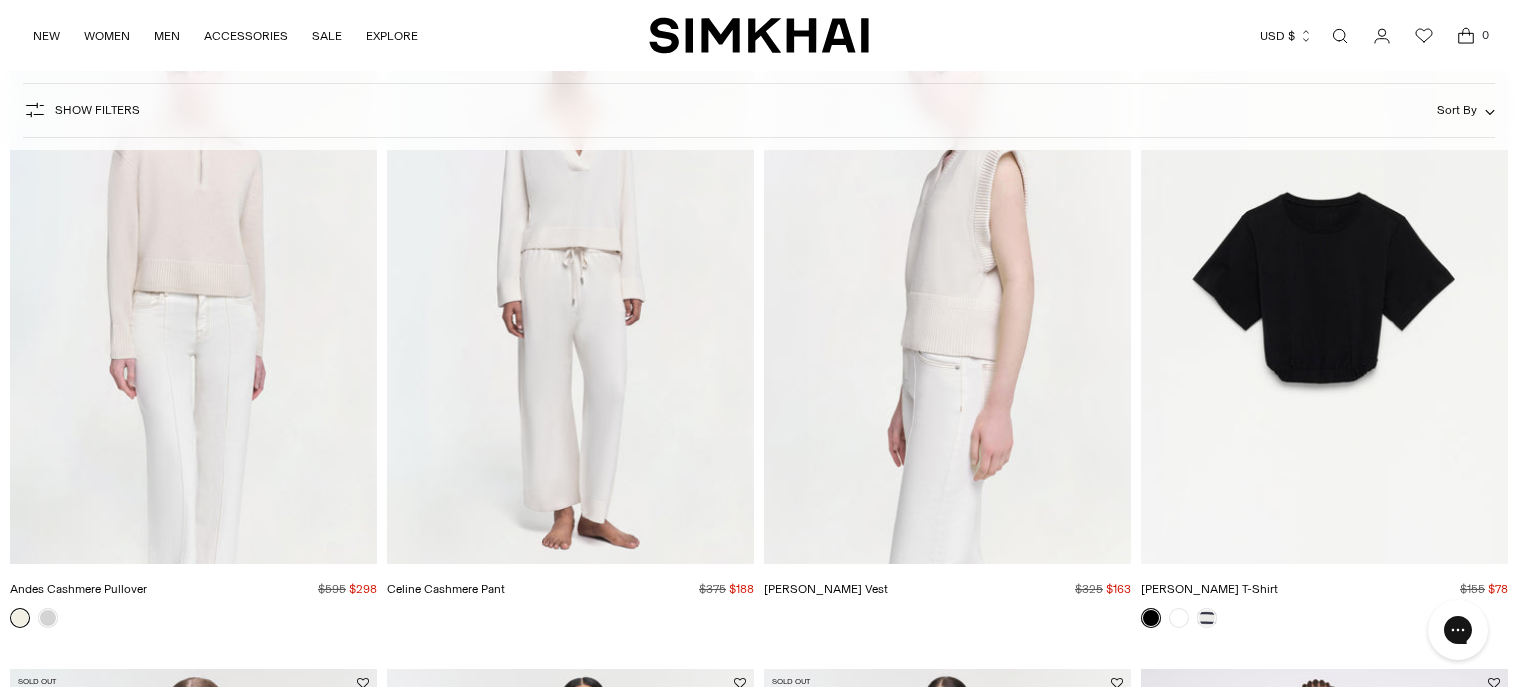 click at bounding box center [0, 0] 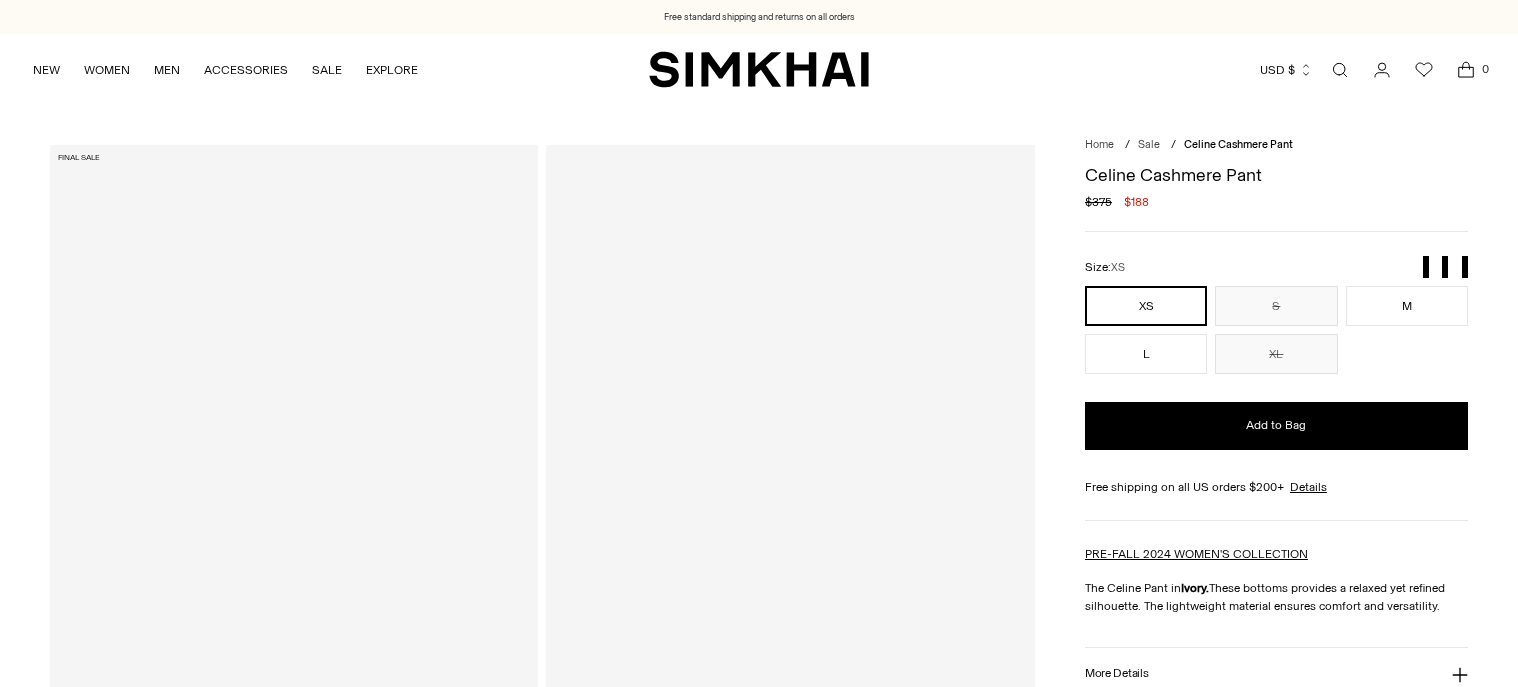 scroll, scrollTop: 0, scrollLeft: 0, axis: both 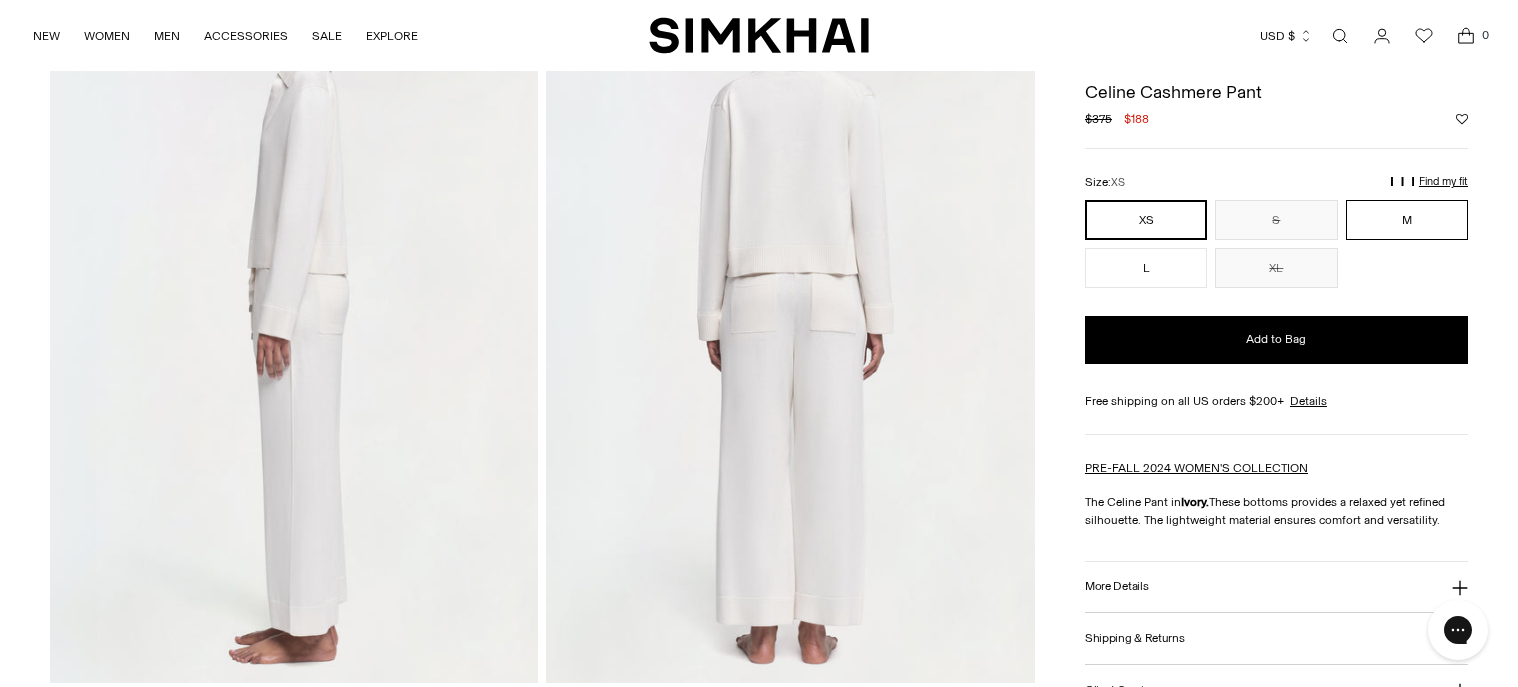 click on "M" at bounding box center [1407, 220] 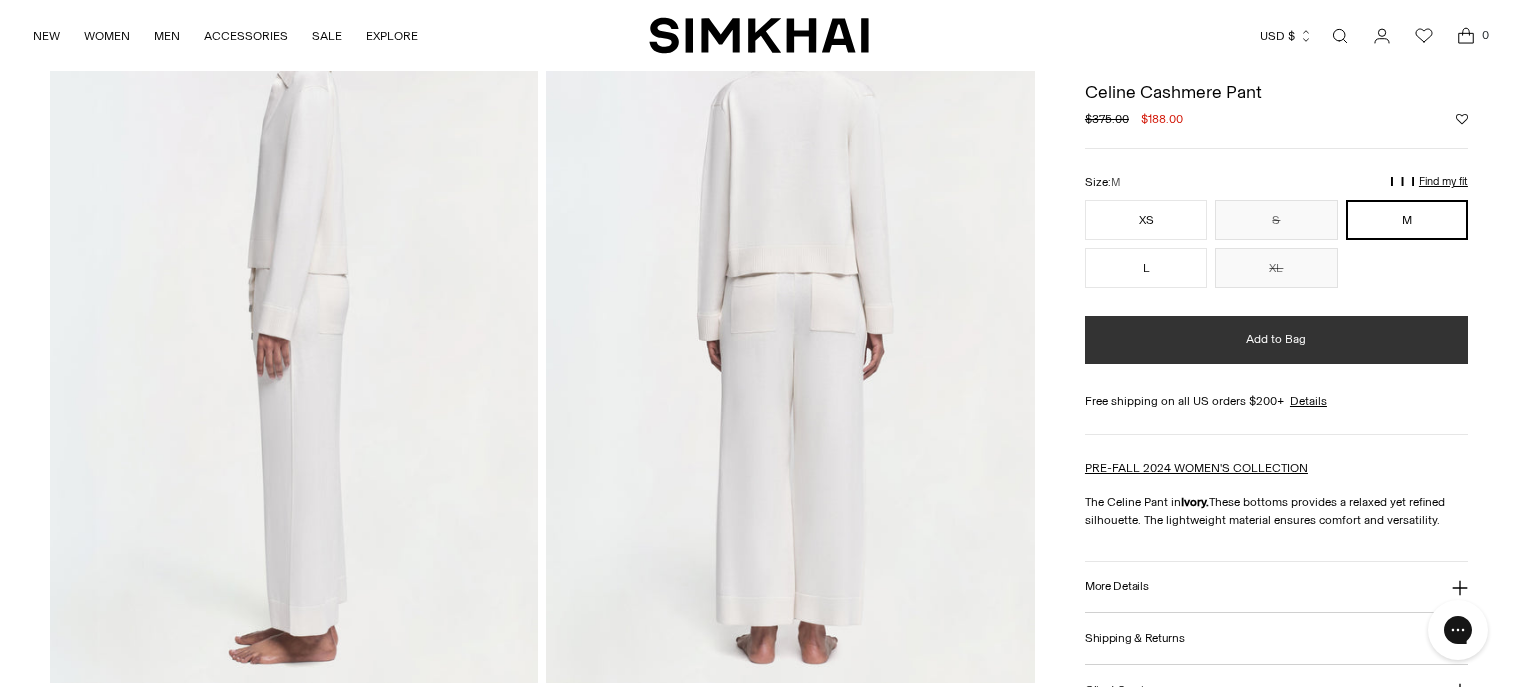 click on "Add to Bag" at bounding box center (1276, 340) 